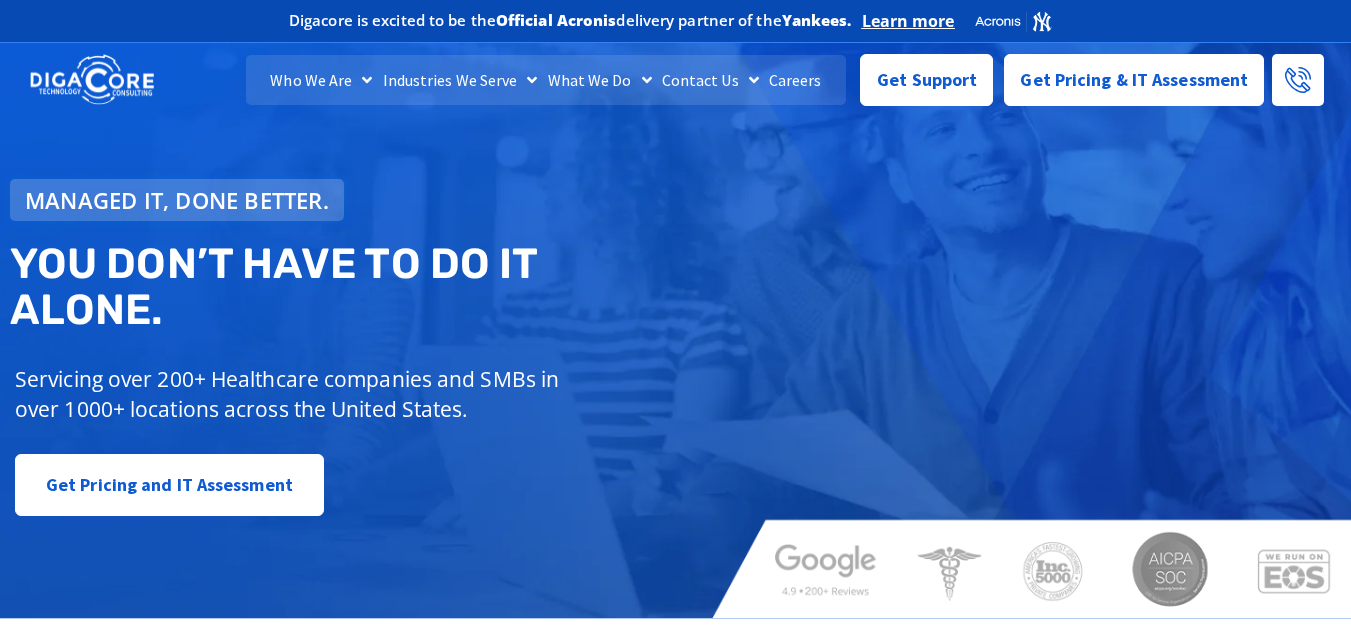 scroll, scrollTop: 0, scrollLeft: 0, axis: both 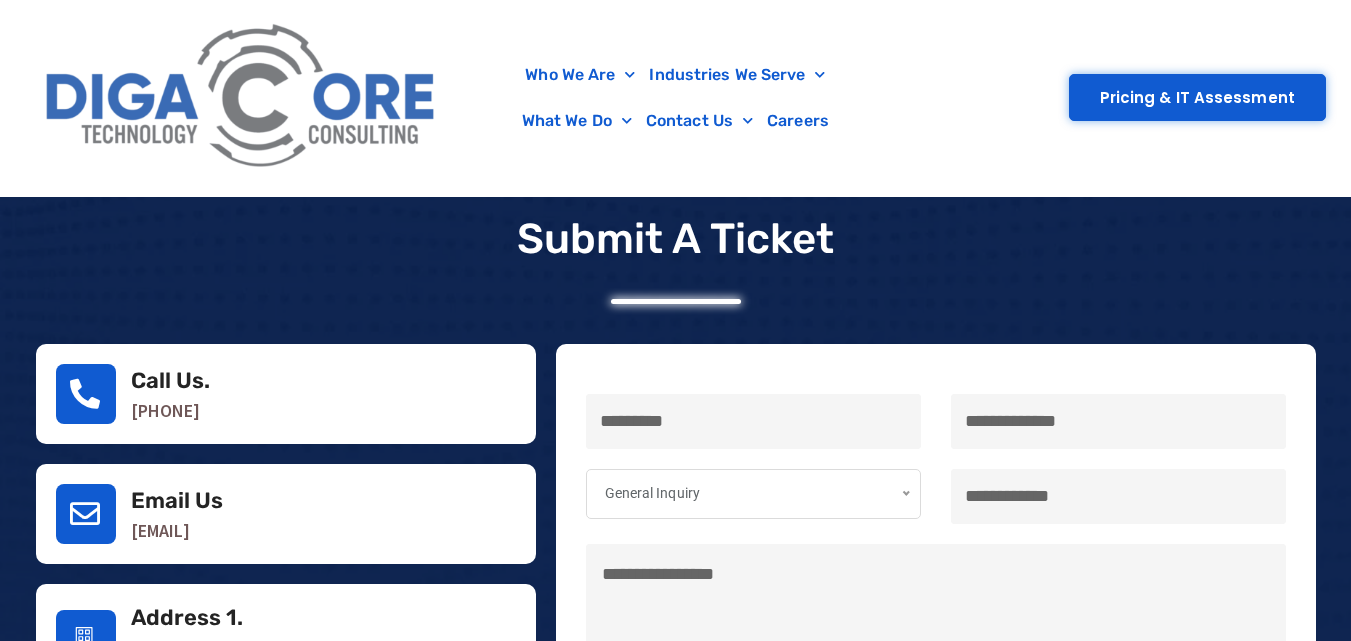 type on "**" 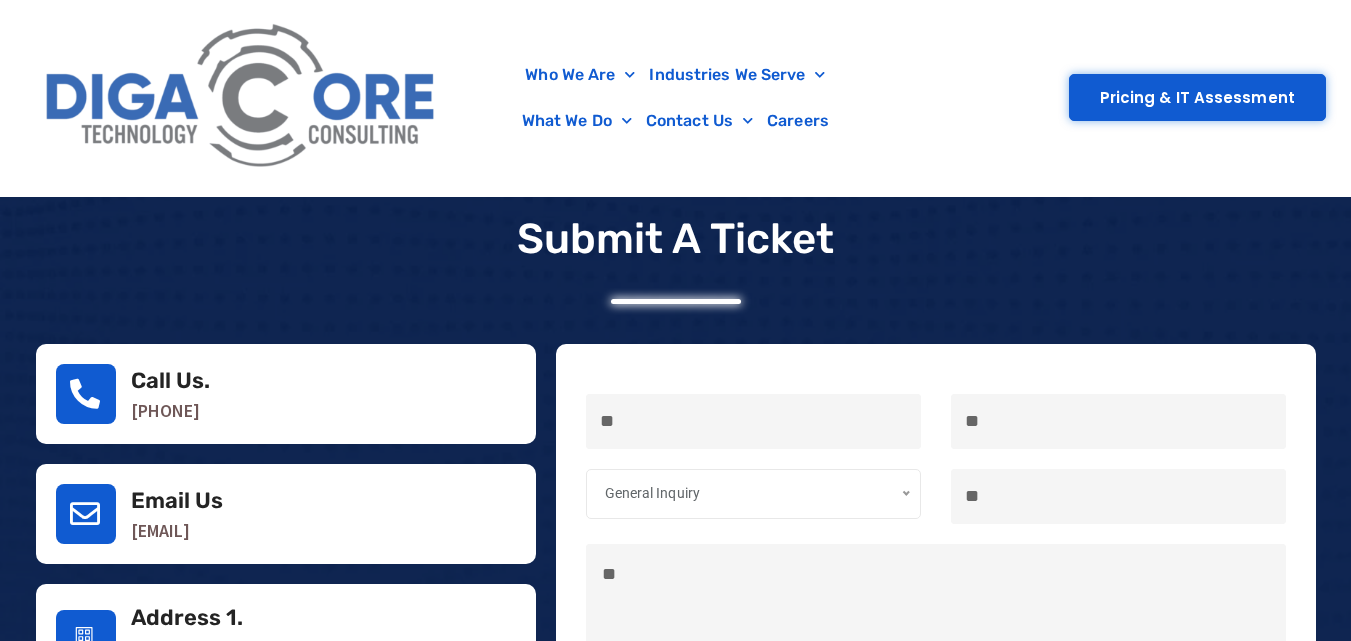 type on "***" 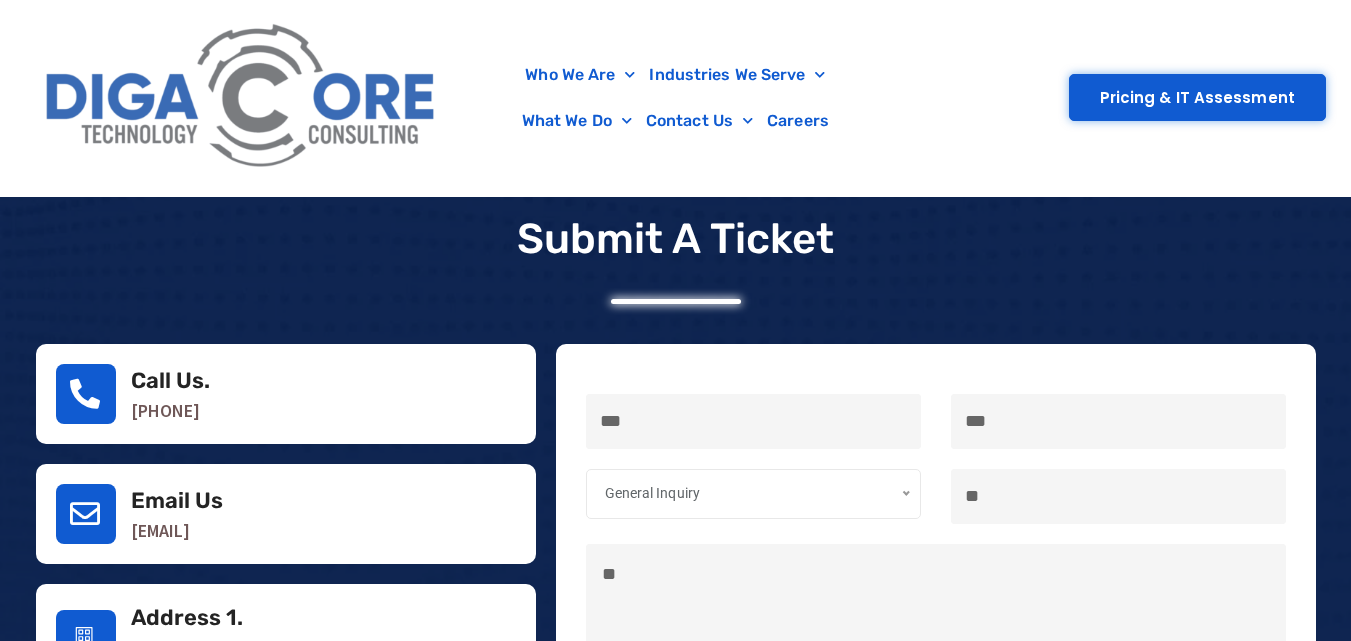 type on "***" 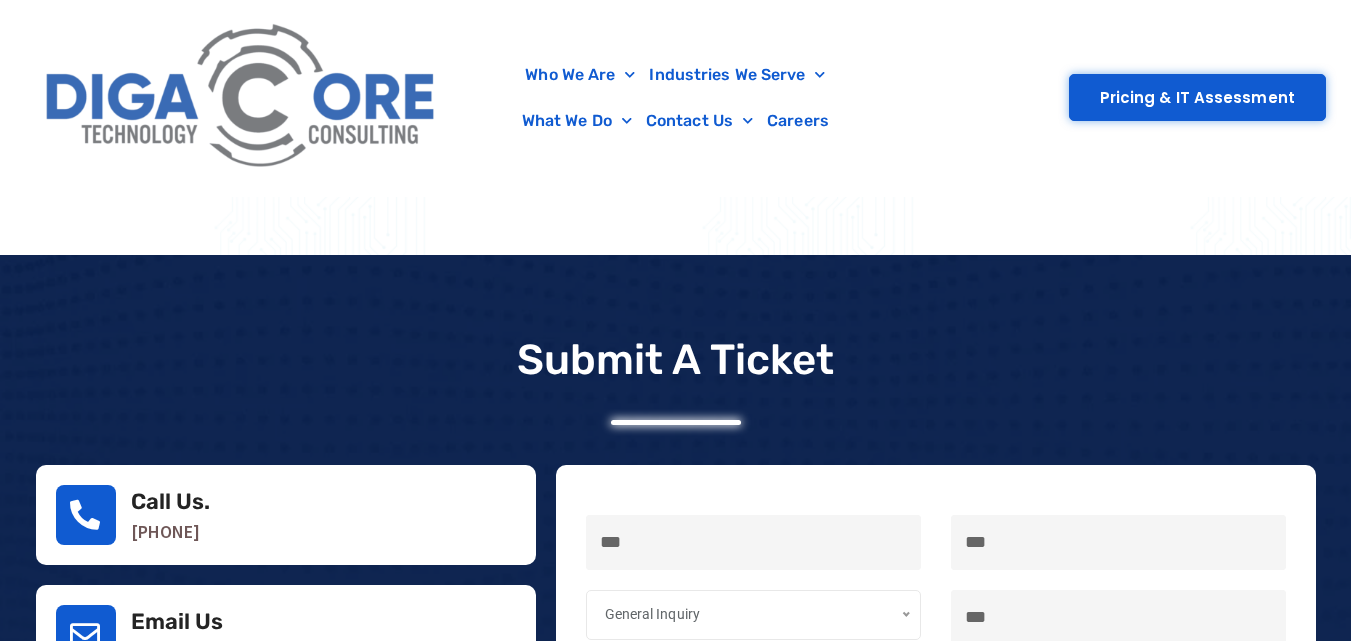 type on "****" 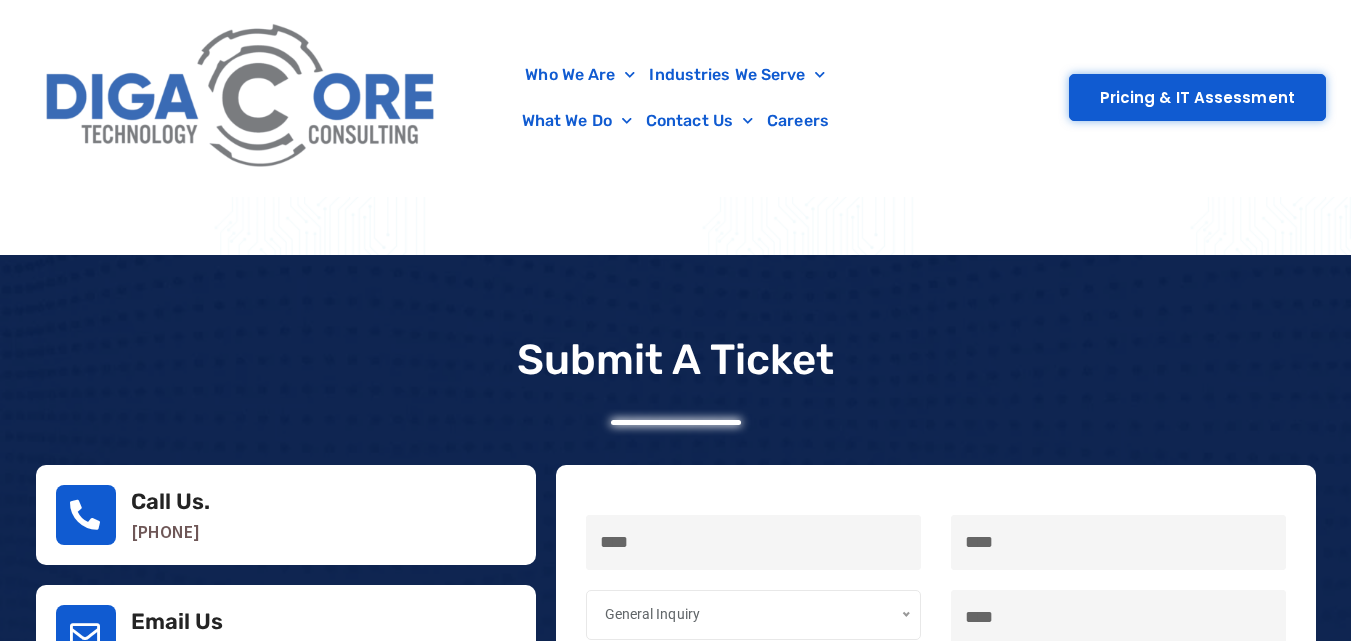 type on "****" 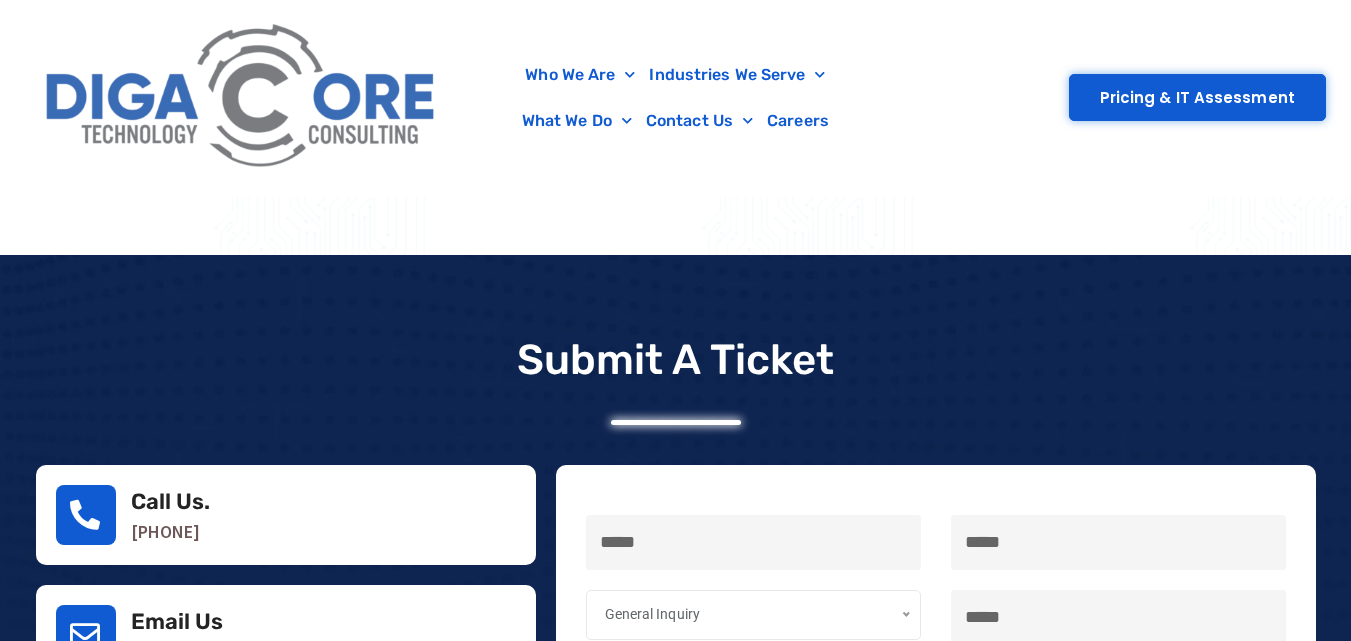type on "******" 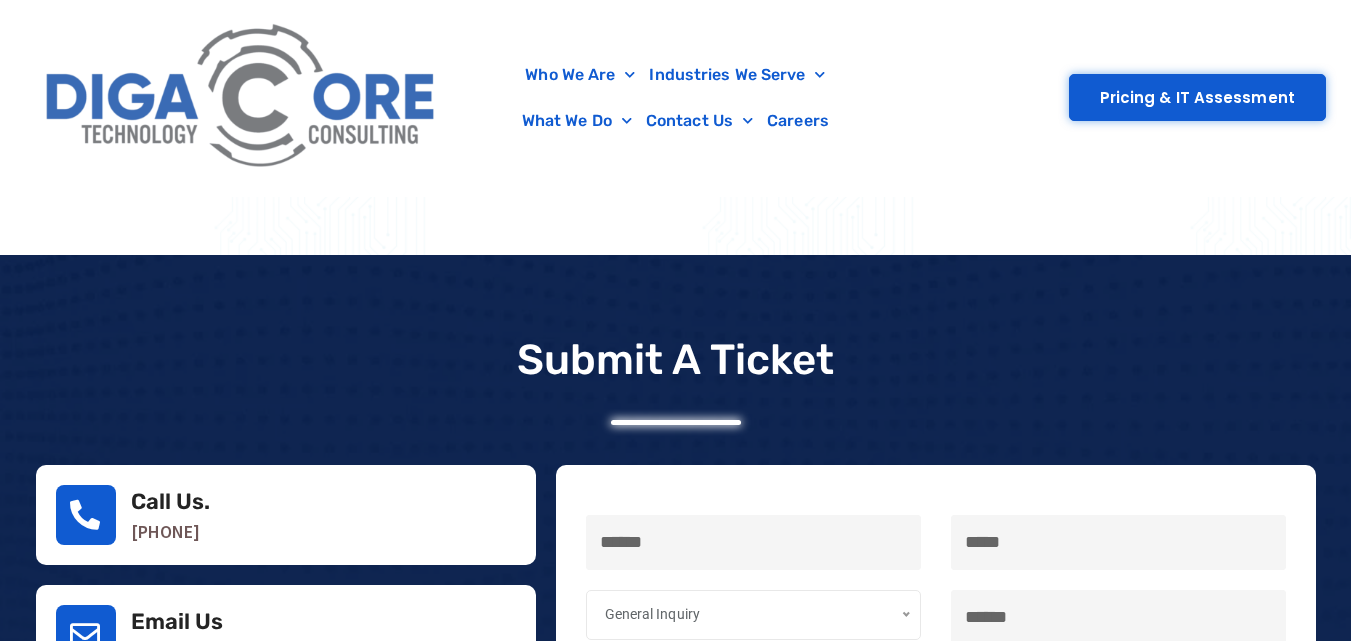 type on "*******" 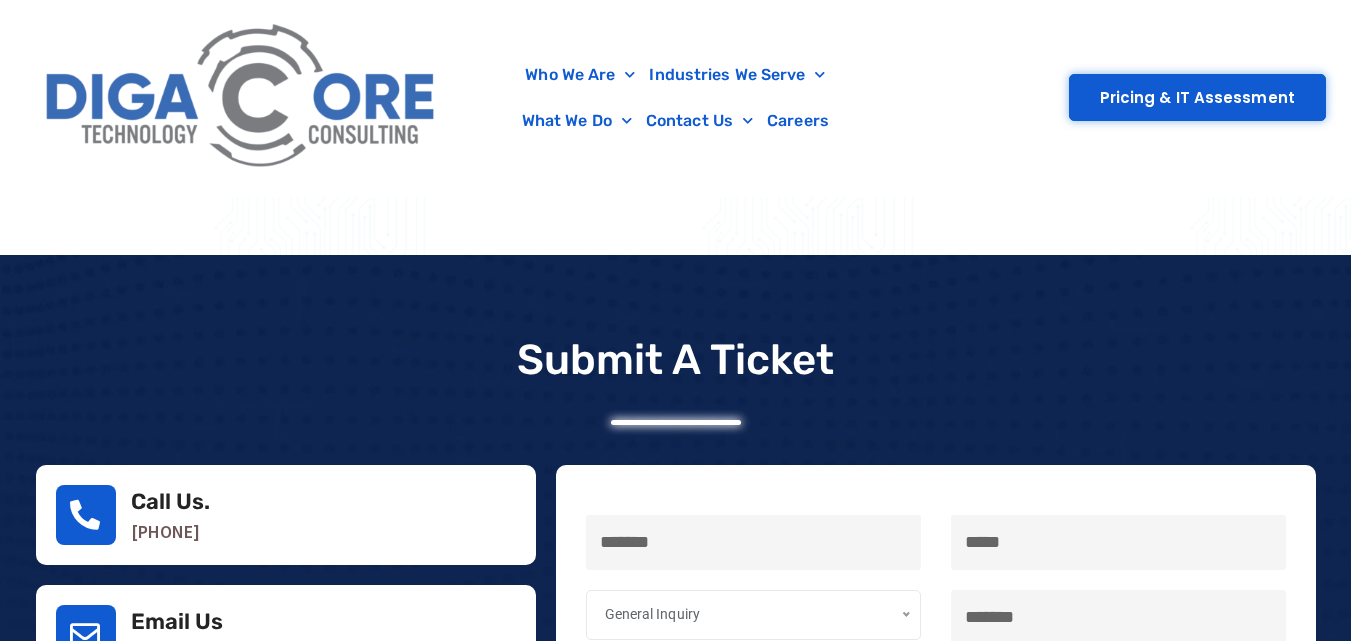 type on "********" 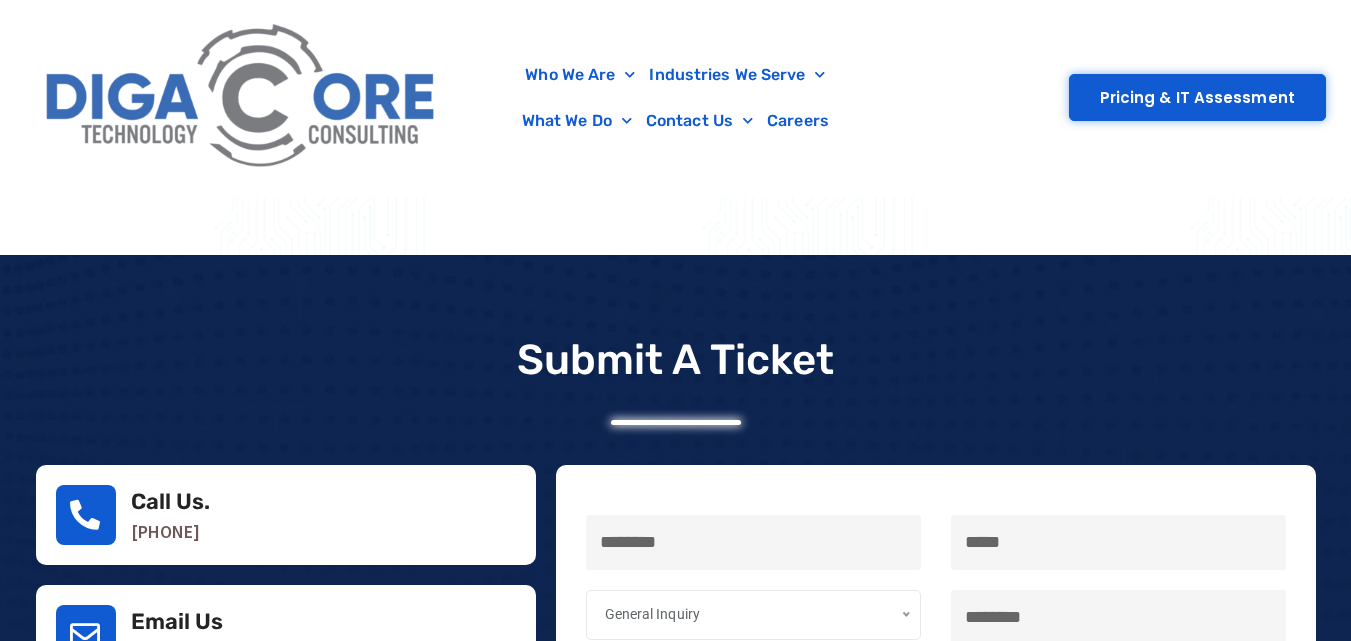 type on "*********" 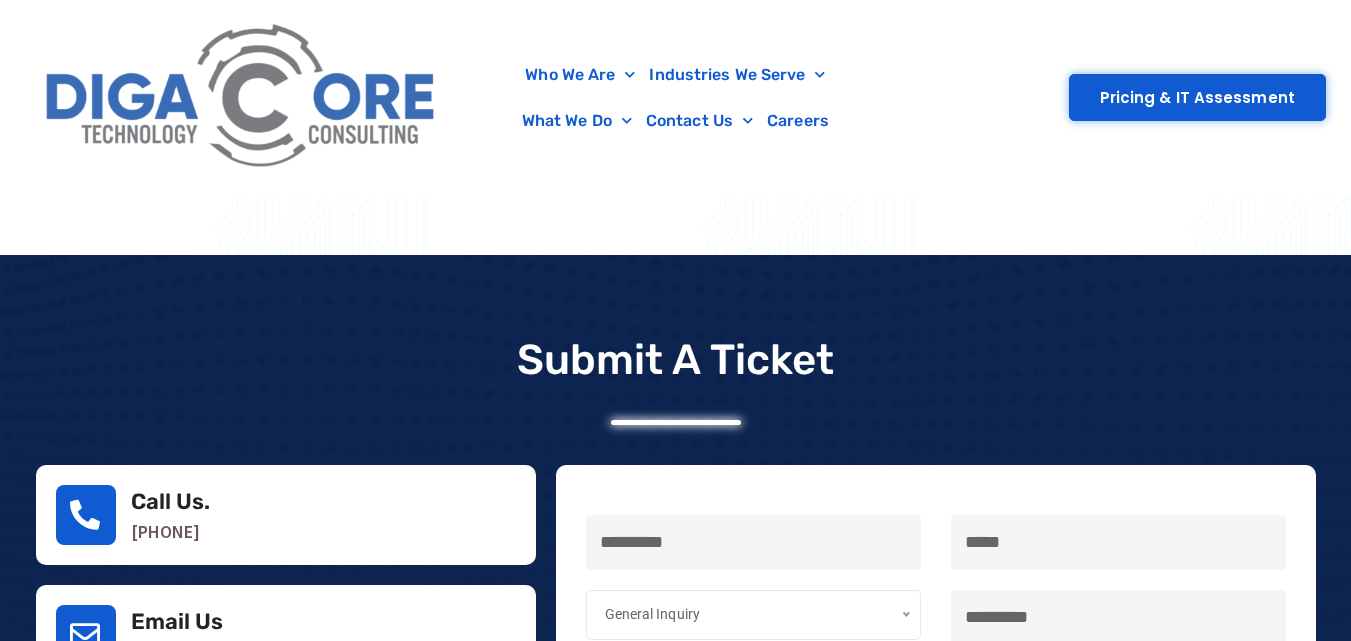 type on "*****" 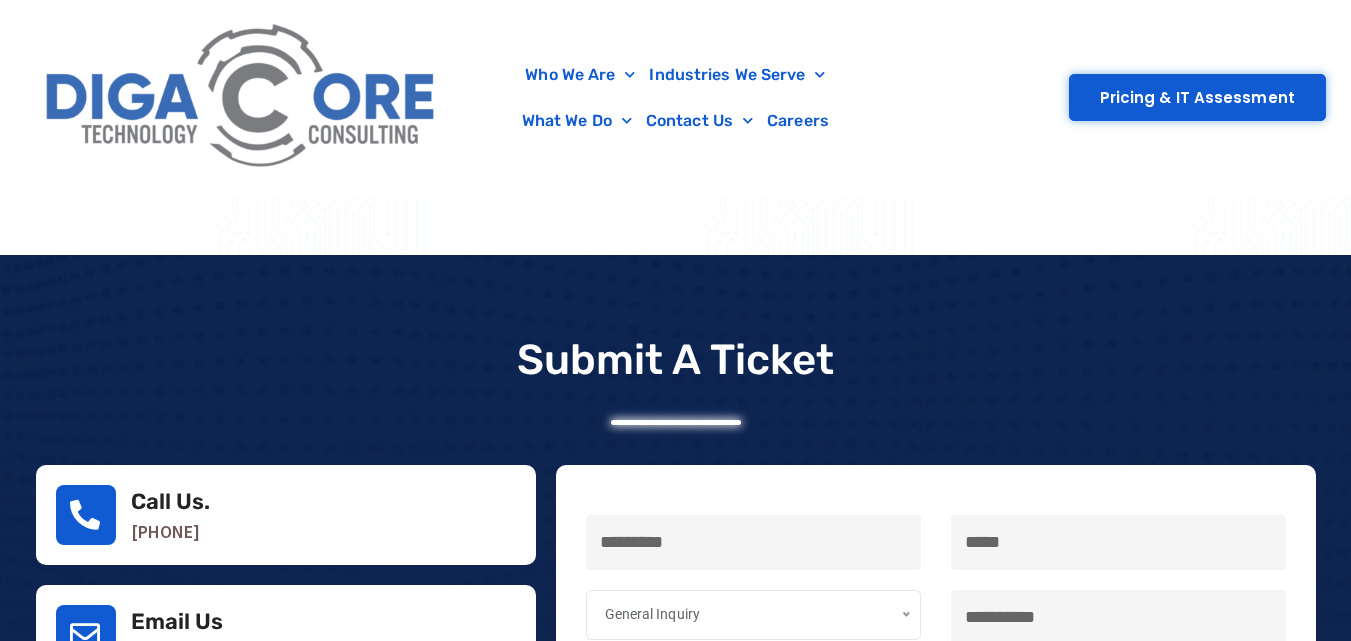 type on "*****" 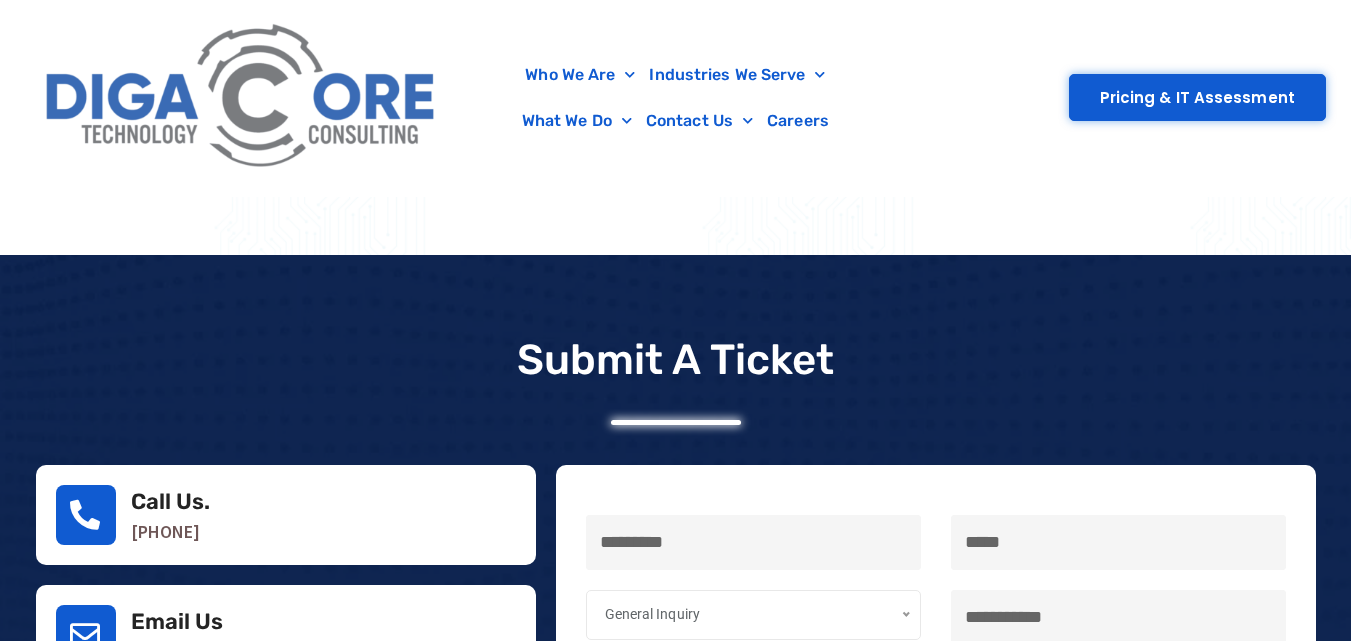 type on "*****" 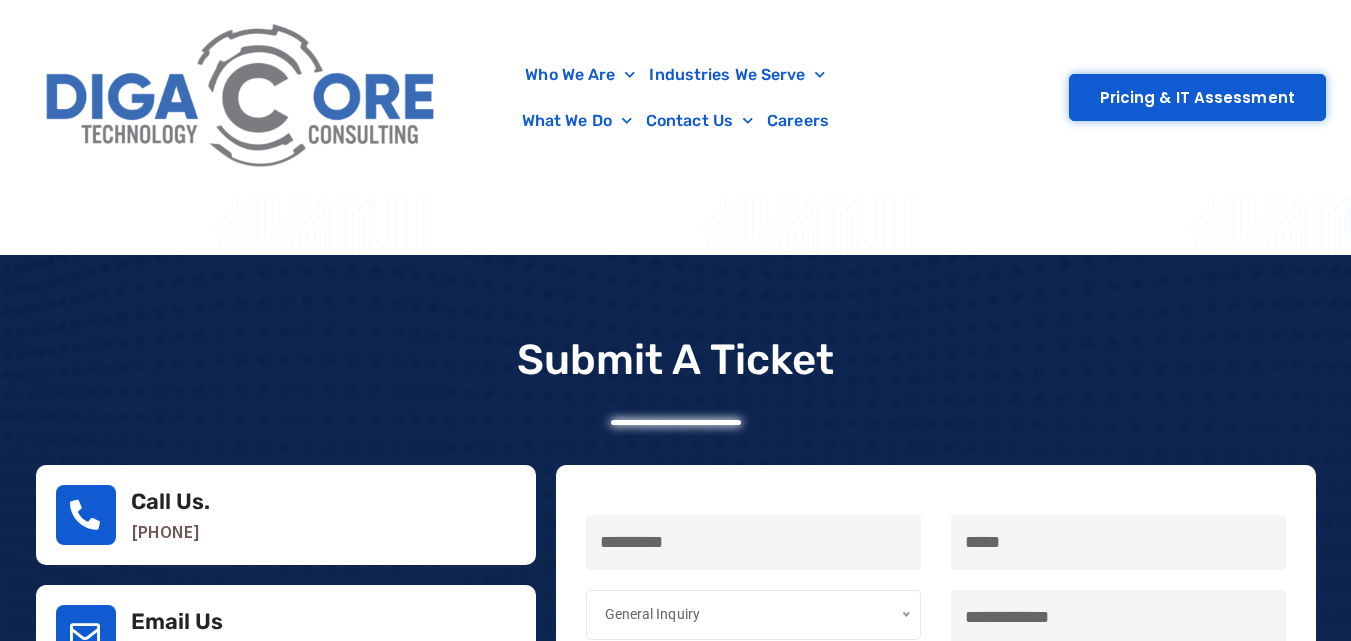 type on "*****" 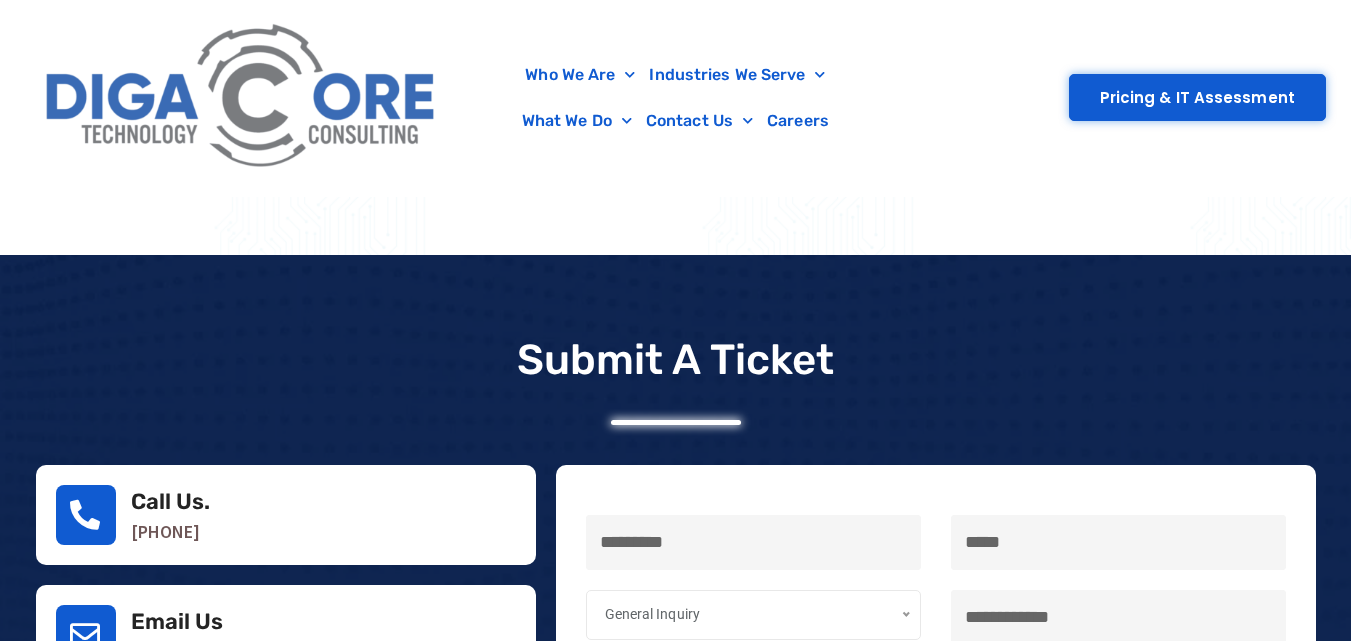 type on "*****" 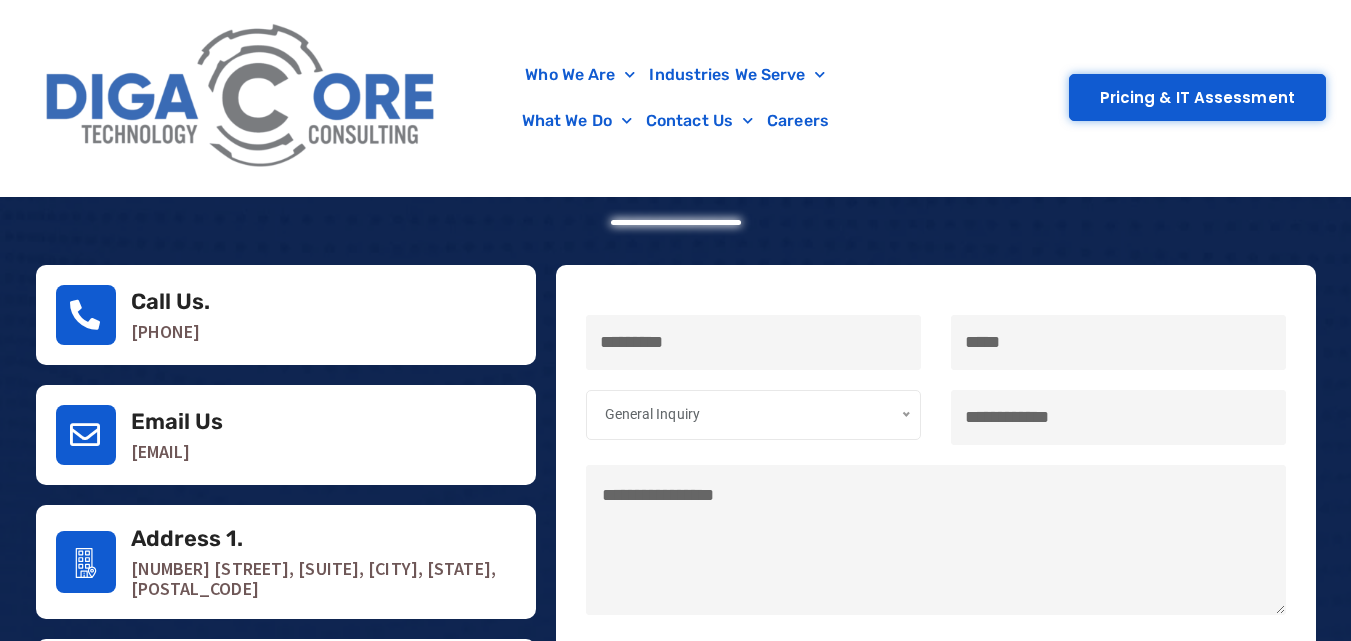 scroll, scrollTop: 589, scrollLeft: 0, axis: vertical 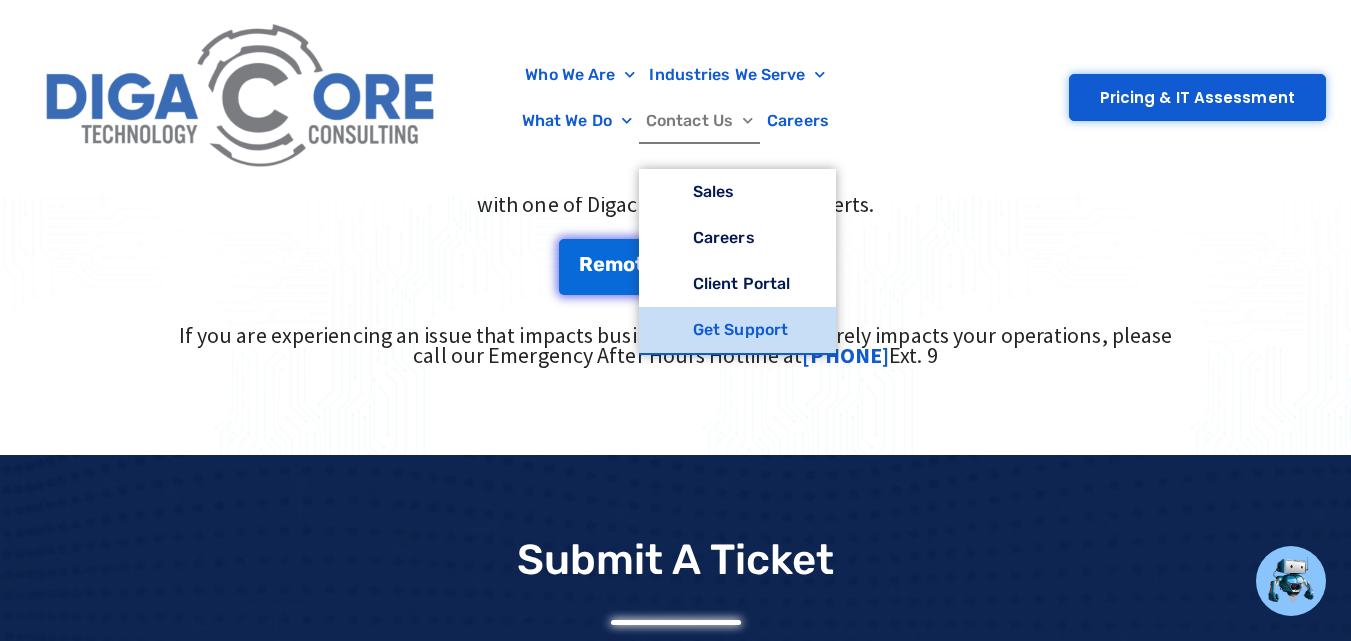 click on "Get Support" 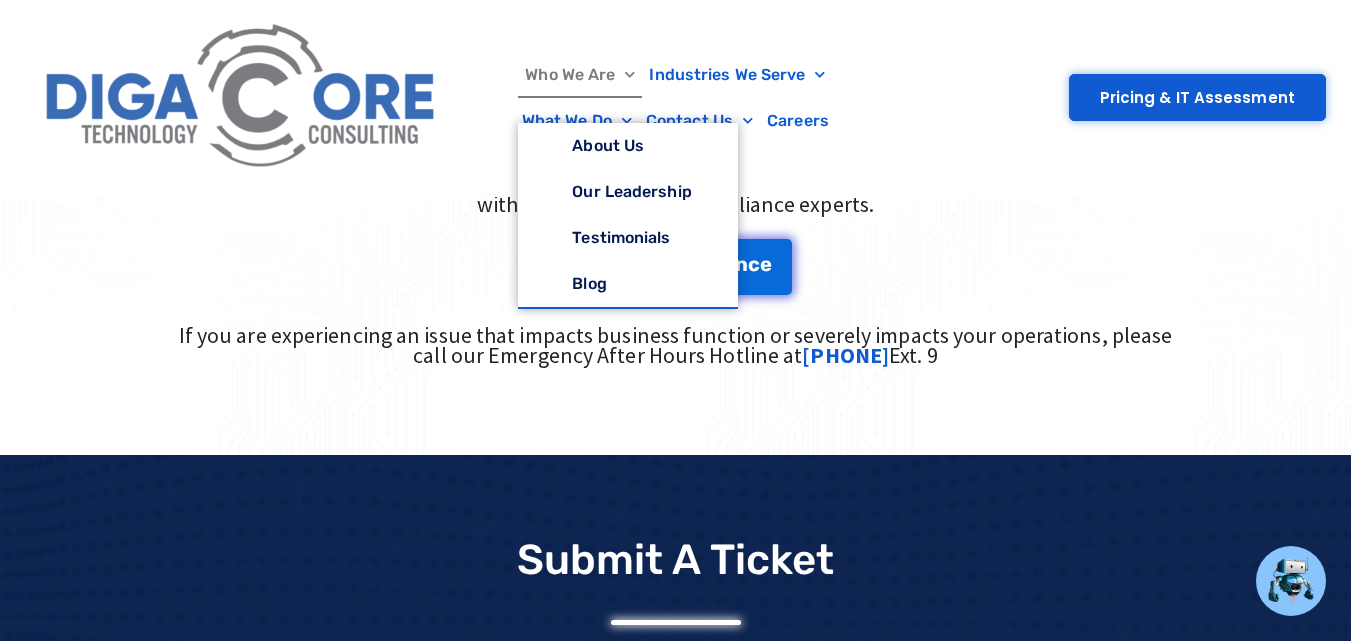 type on "*****" 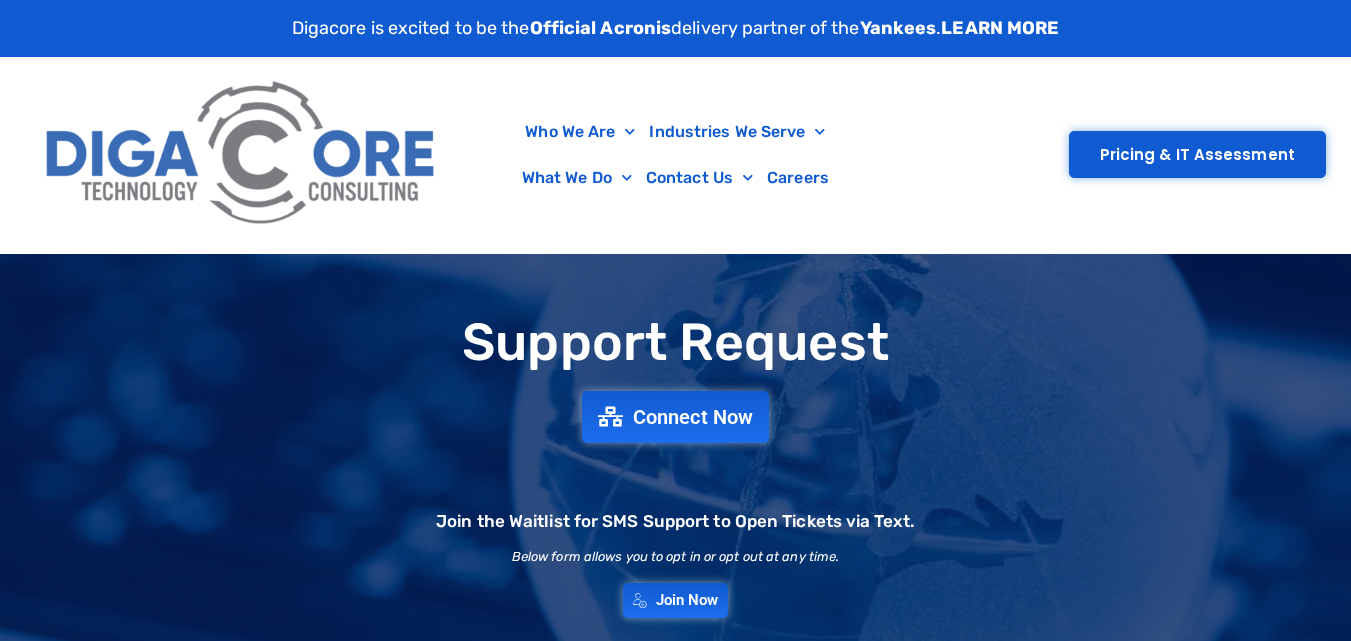 scroll, scrollTop: 0, scrollLeft: 0, axis: both 